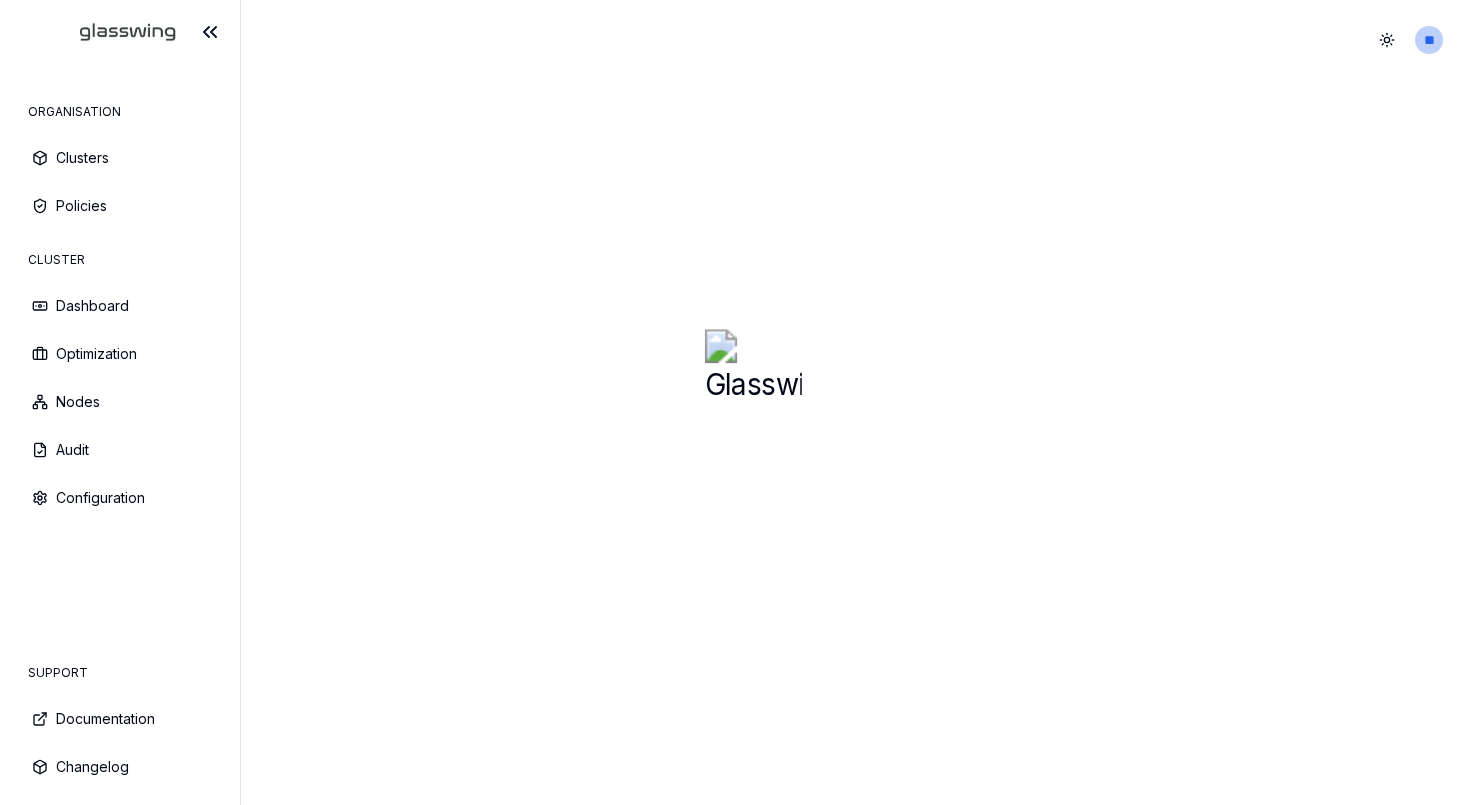 scroll, scrollTop: 0, scrollLeft: 0, axis: both 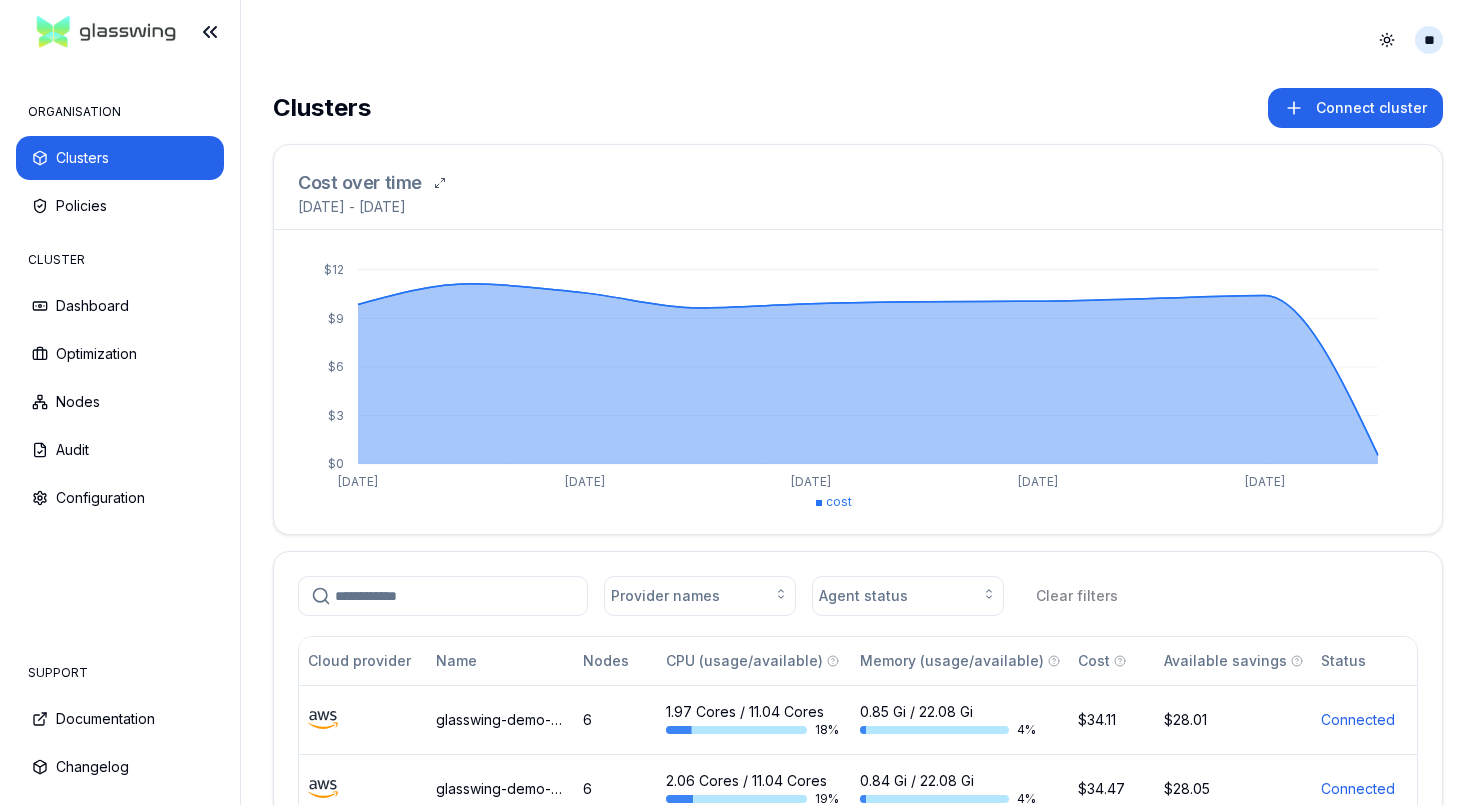 click on "ORGANISATION Clusters Policies CLUSTER Dashboard Optimization Nodes Audit Configuration SUPPORT Documentation Changelog Toggle theme ** ORGANISATION CLUSTER Clusters Connect cluster Cost over time [DATE] - [DATE] $0 $3 $6 $9 $12 [DATE] Jun [DATE] Jun [DATE] 1 cost Provider names Agent status Clear filters Cloud provider Name Nodes CPU (usage/available) Memory (usage/available) Cost Available savings Status glasswing-demo-post-opt 6 1.97 Cores / 11.04 Cores 18 % 0.85 Gi / 22.08 Gi 4 % $34.11 $28.01 Connected glasswing-demo-pre-opt 6 2.06 Cores / 11.04 Cores 19 % 0.84 Gi / 22.08 Gi 4 % $34.47 $28.05 Connected glasswing-demo 5 3.39 Cores / 10.98 Cores 31 % 4.18 Gi / 25.97 Gi 16 % $23.91 $16.54 Connected show:  10   $9" at bounding box center [737, 402] 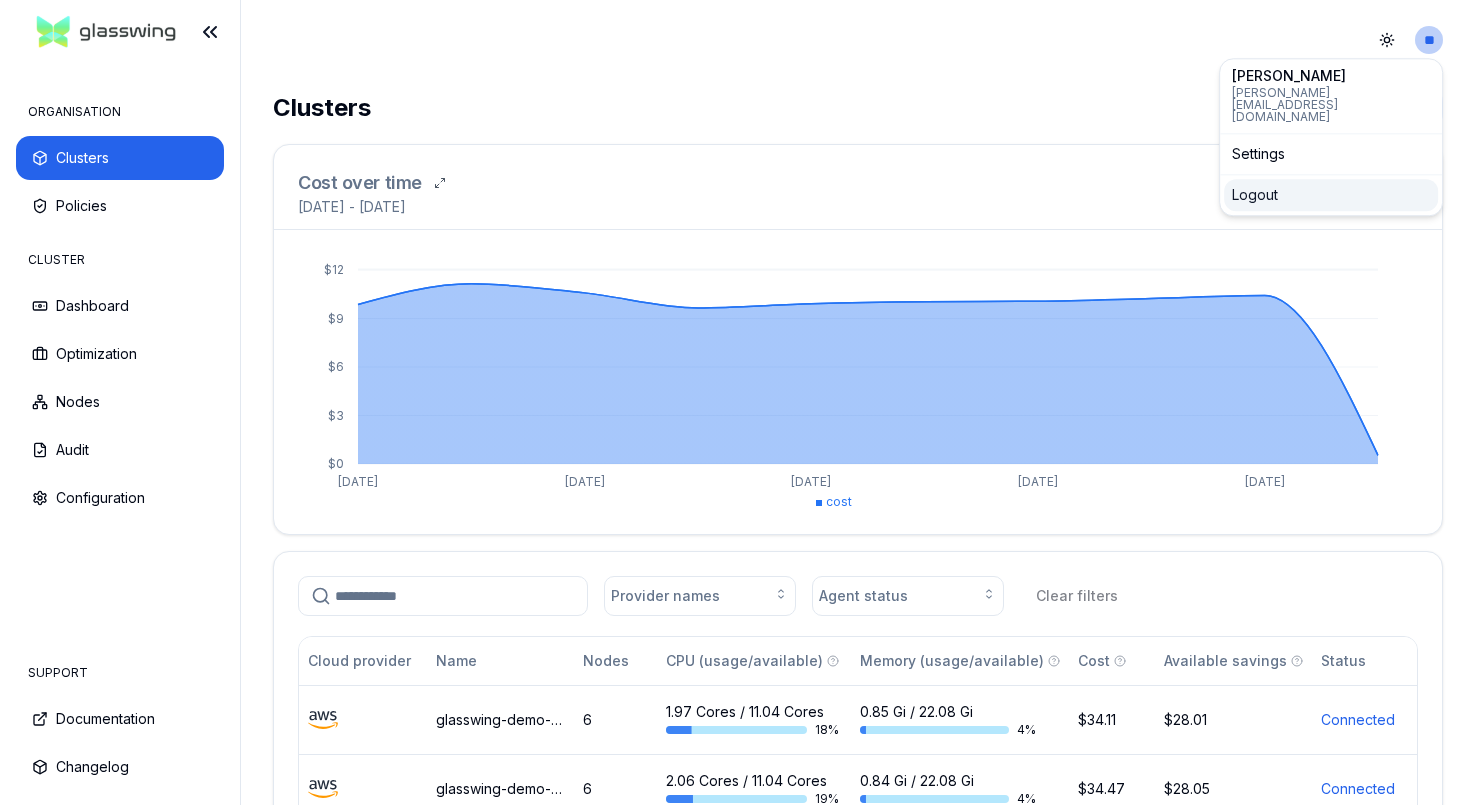 click on "Logout" at bounding box center [1331, 195] 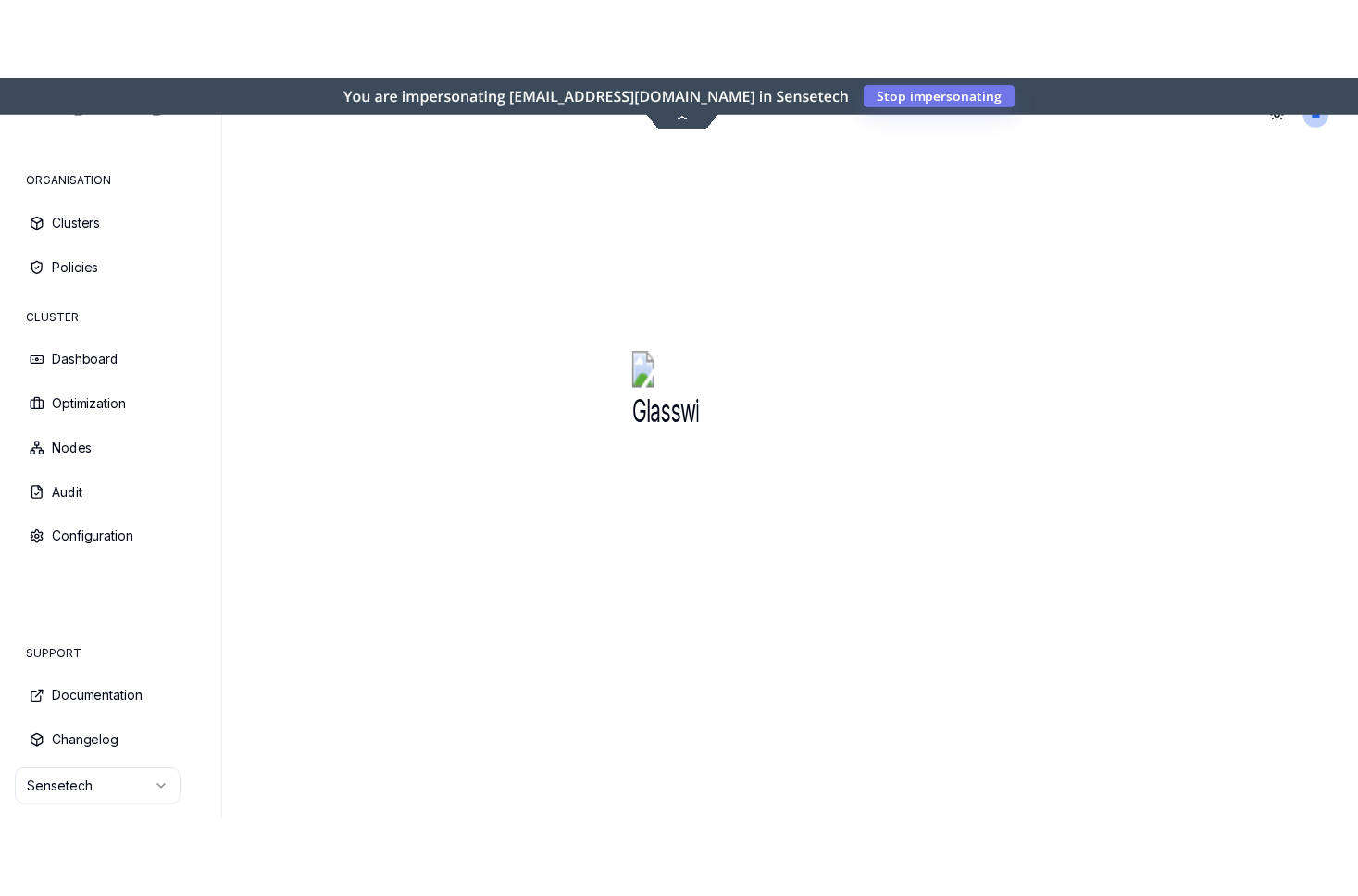 scroll, scrollTop: 0, scrollLeft: 0, axis: both 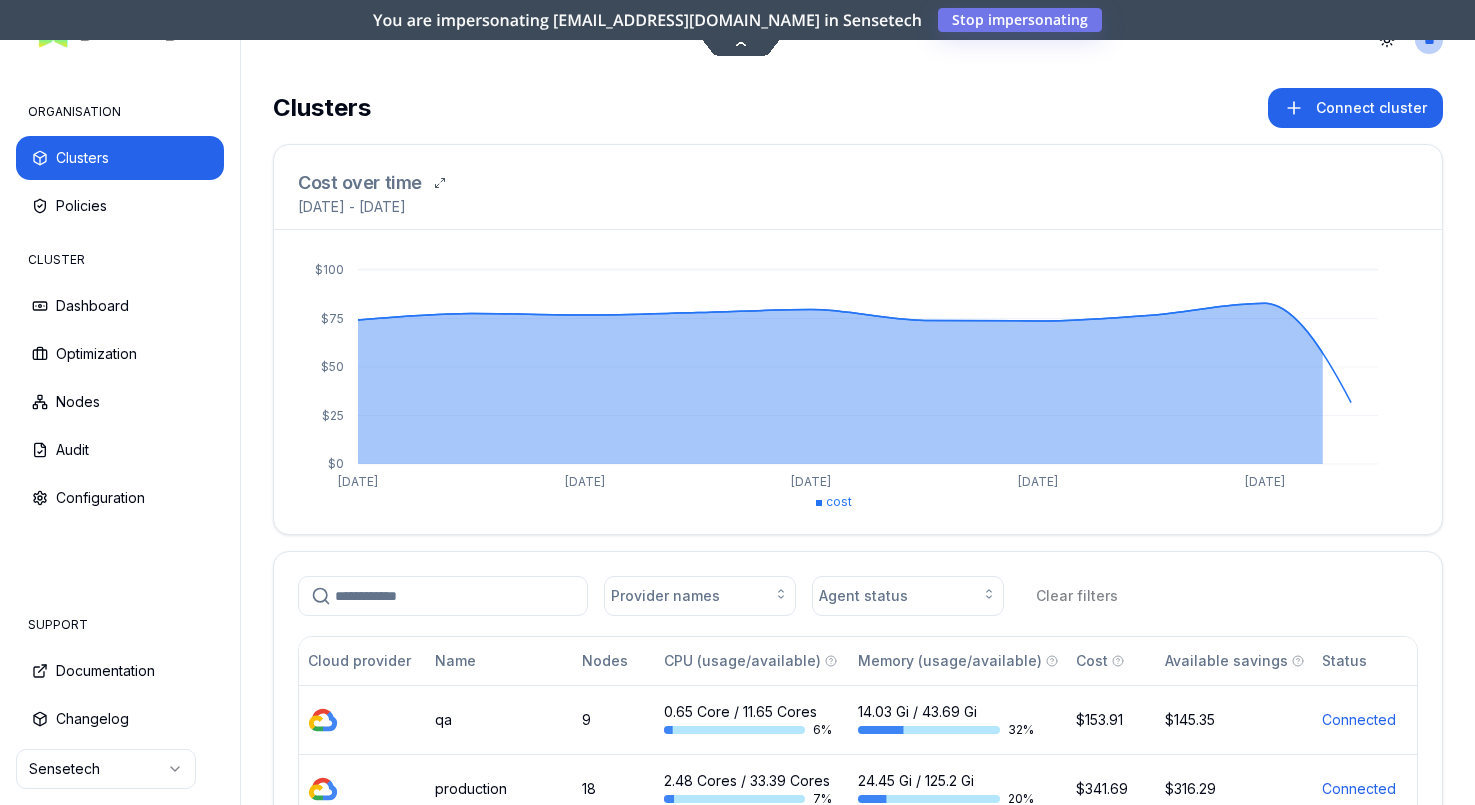 click on "ORGANISATION Clusters Policies CLUSTER Dashboard Optimization Nodes Audit Configuration SUPPORT Documentation Changelog Sensetech Toggle theme ** ORGANISATION CLUSTER Clusters Connect cluster Cost over time 2nd June 2025 - 2nd July 2025 $0 $25 $50 $75 $100 Jun 23 Jun 25 Jun 27 Jun 29 Jul 1 cost Provider names Agent status Clear filters Cloud provider Name Nodes CPU (usage/available) Memory (usage/available) Cost Available savings Status qa 9 0.65 Core / 11.65 Cores 6 % 14.03 Gi / 43.69 Gi 32 % $153.91 $145.35 Connected production 18 2.48 Cores / 33.39 Cores 7 % 24.45 Gi / 125.2 Gi 20 % $341.69 $316.29 Connected development 13 0.5 Core / 19.74 Cores 3 % 13.33 Gi / 74.03 Gi 18 % $202.34 $197.17 Connected show:  10   $75" at bounding box center (737, 402) 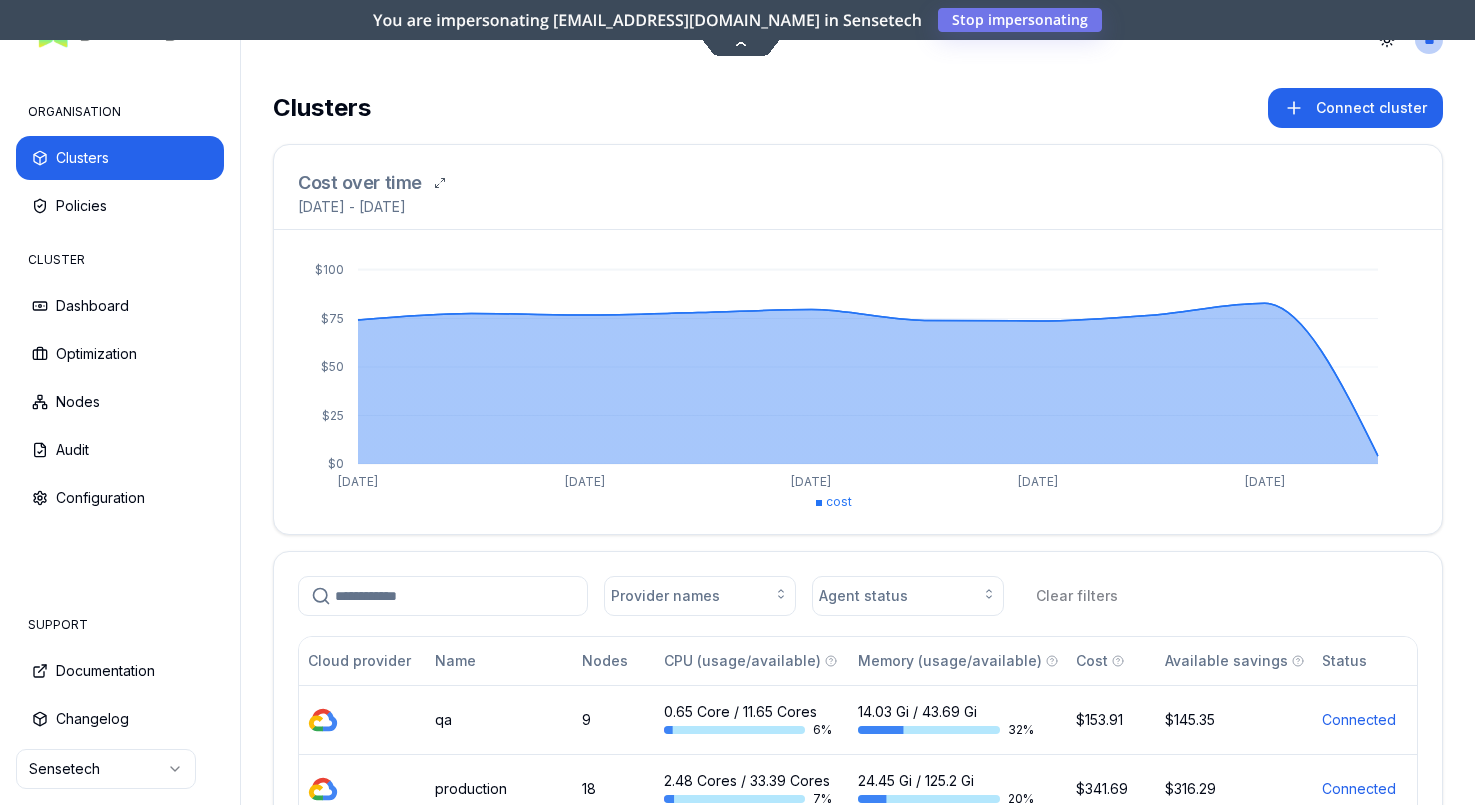 click on "ORGANISATION Clusters Policies CLUSTER Dashboard Optimization Nodes Audit Configuration SUPPORT Documentation Changelog Sensetech Toggle theme ** ORGANISATION CLUSTER Clusters Connect cluster Cost over time 2nd June 2025 - 2nd July 2025 $0 $25 $50 $75 $100 Jun 23 Jun 25 Jun 27 Jun 29 Jul 1 cost Provider names Agent status Clear filters Cloud provider Name Nodes CPU (usage/available) Memory (usage/available) Cost Available savings Status qa 9 0.65 Core / 11.65 Cores 6 % 14.03 Gi / 43.69 Gi 32 % $153.91 $145.35 Connected production 18 2.48 Cores / 33.39 Cores 7 % 24.45 Gi / 125.2 Gi 20 % $341.69 $316.29 Connected development 13 0.5 Core / 19.74 Cores 3 % 13.33 Gi / 74.03 Gi 18 % $202.34 $197.17 Connected show:  10   $75" at bounding box center [737, 402] 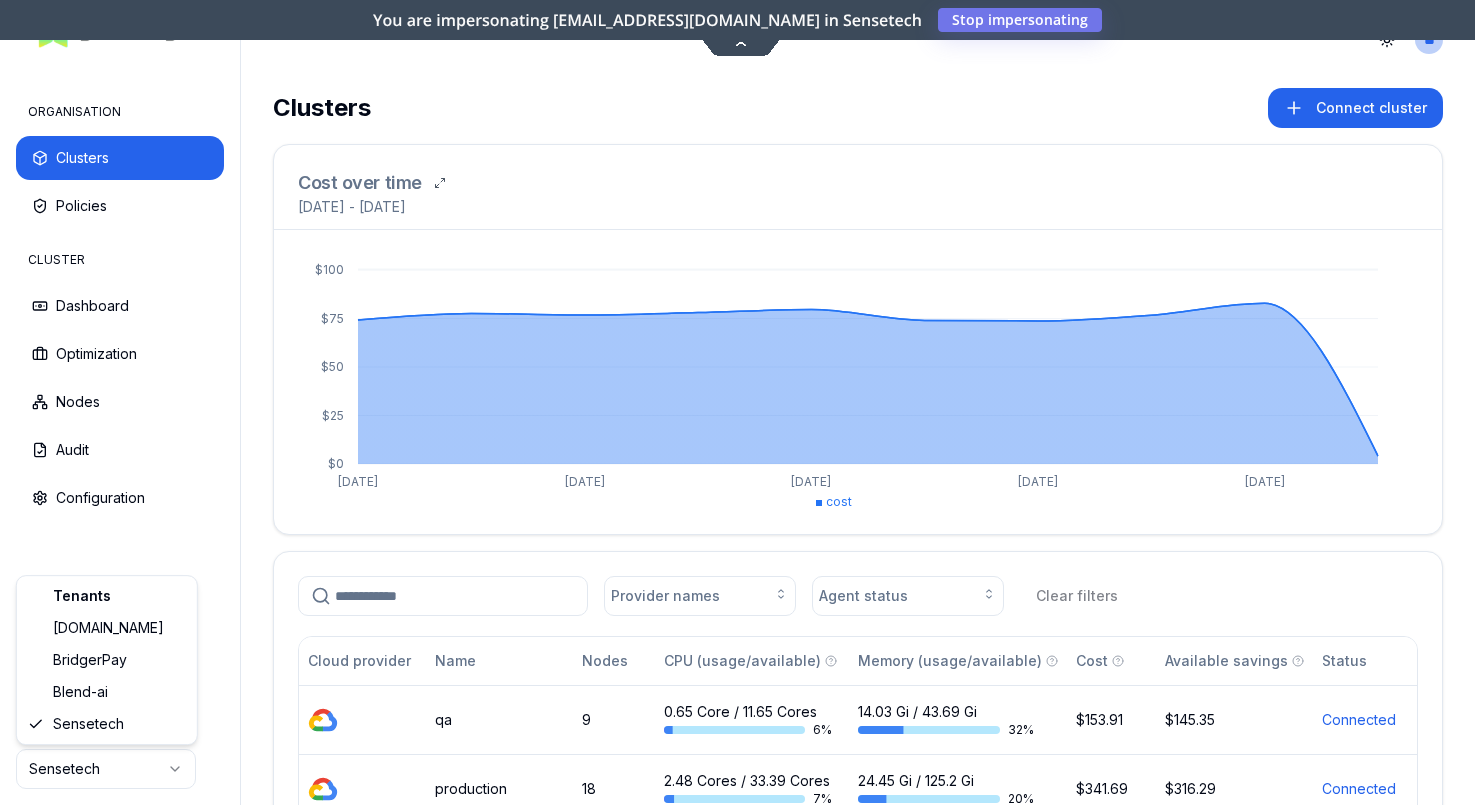 click on "ORGANISATION Clusters Policies CLUSTER Dashboard Optimization Nodes Audit Configuration SUPPORT Documentation Changelog Sensetech Toggle theme ** ORGANISATION CLUSTER Clusters Connect cluster Cost over time 2nd June 2025 - 2nd July 2025 $0 $25 $50 $75 $100 Jun 23 Jun 25 Jun 27 Jun 29 Jul 1 cost Provider names Agent status Clear filters Cloud provider Name Nodes CPU (usage/available) Memory (usage/available) Cost Available savings Status qa 9 0.65 Core / 11.65 Cores 6 % 14.03 Gi / 43.69 Gi 32 % $153.91 $145.35 Connected production 18 2.48 Cores / 33.39 Cores 7 % 24.45 Gi / 125.2 Gi 20 % $341.69 $316.29 Connected development 13 0.5 Core / 19.74 Cores 3 % 13.33 Gi / 74.03 Gi 18 % $202.34 $197.17 Connected show:  10   $75 Tenants Commit.works BridgerPay Blend-ai Sensetech" at bounding box center (737, 402) 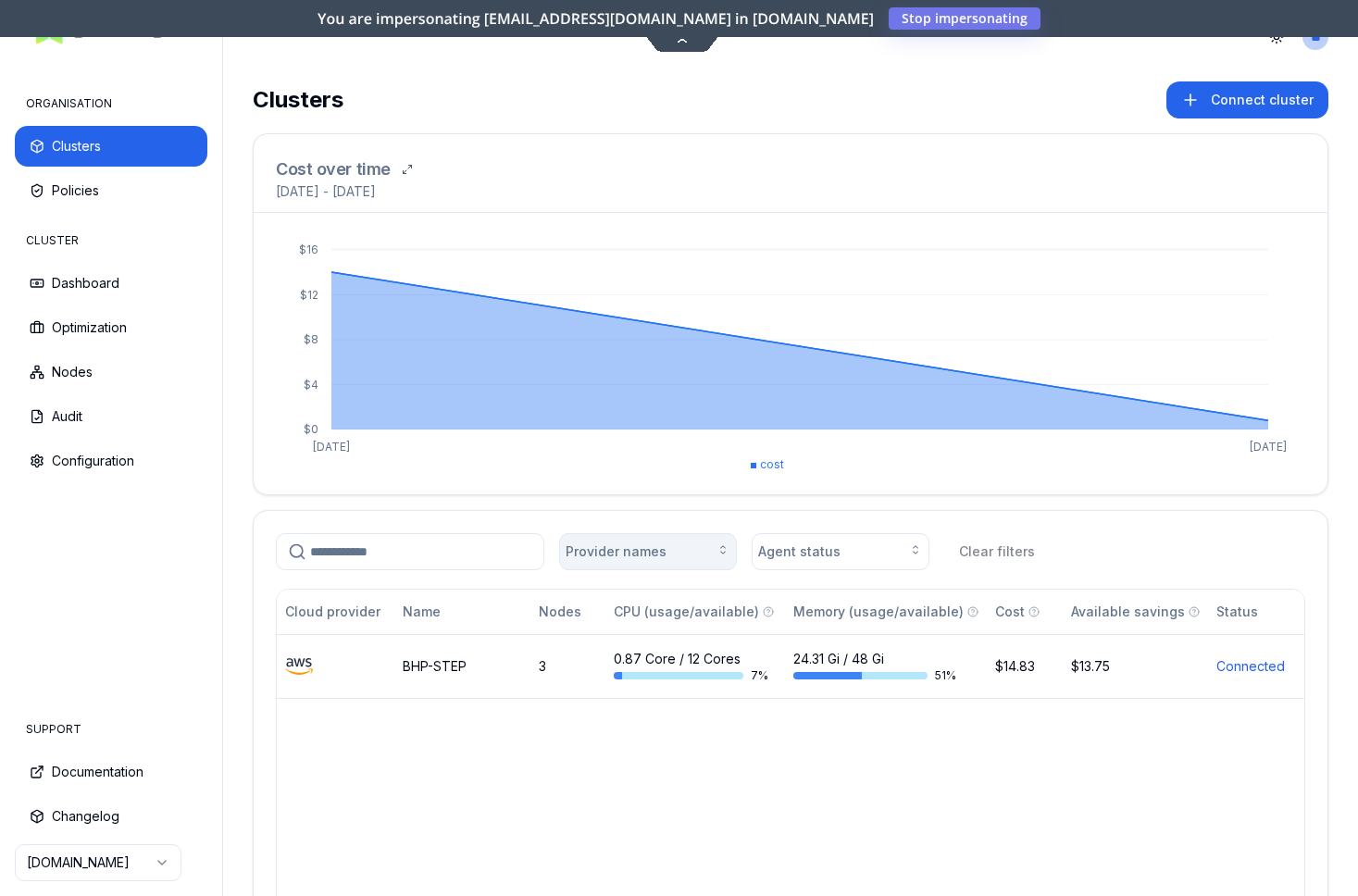 scroll, scrollTop: 0, scrollLeft: 0, axis: both 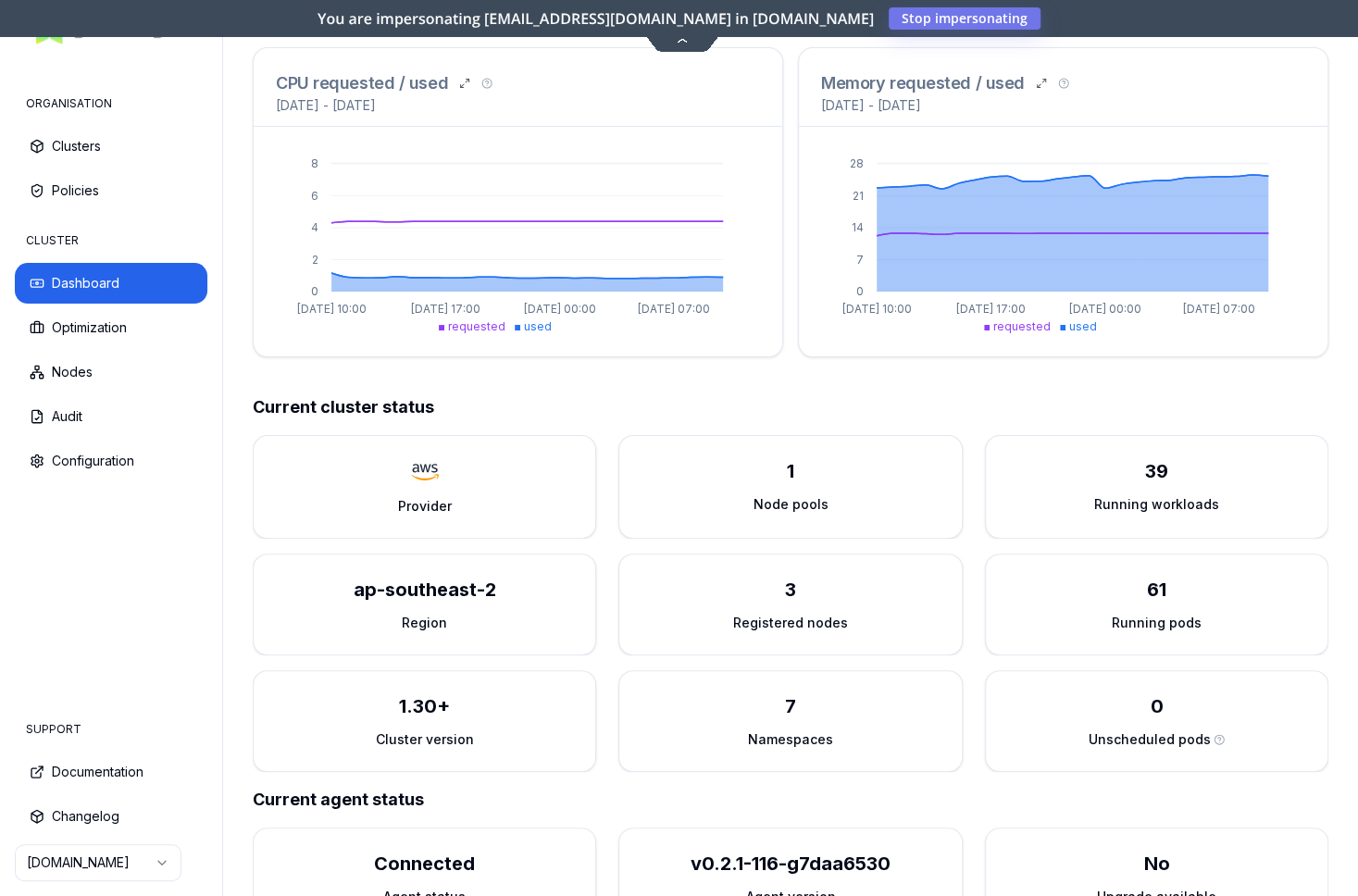 click on "CPU requested / used 25th June 2025 - 2nd July 2025" at bounding box center (517, 87) 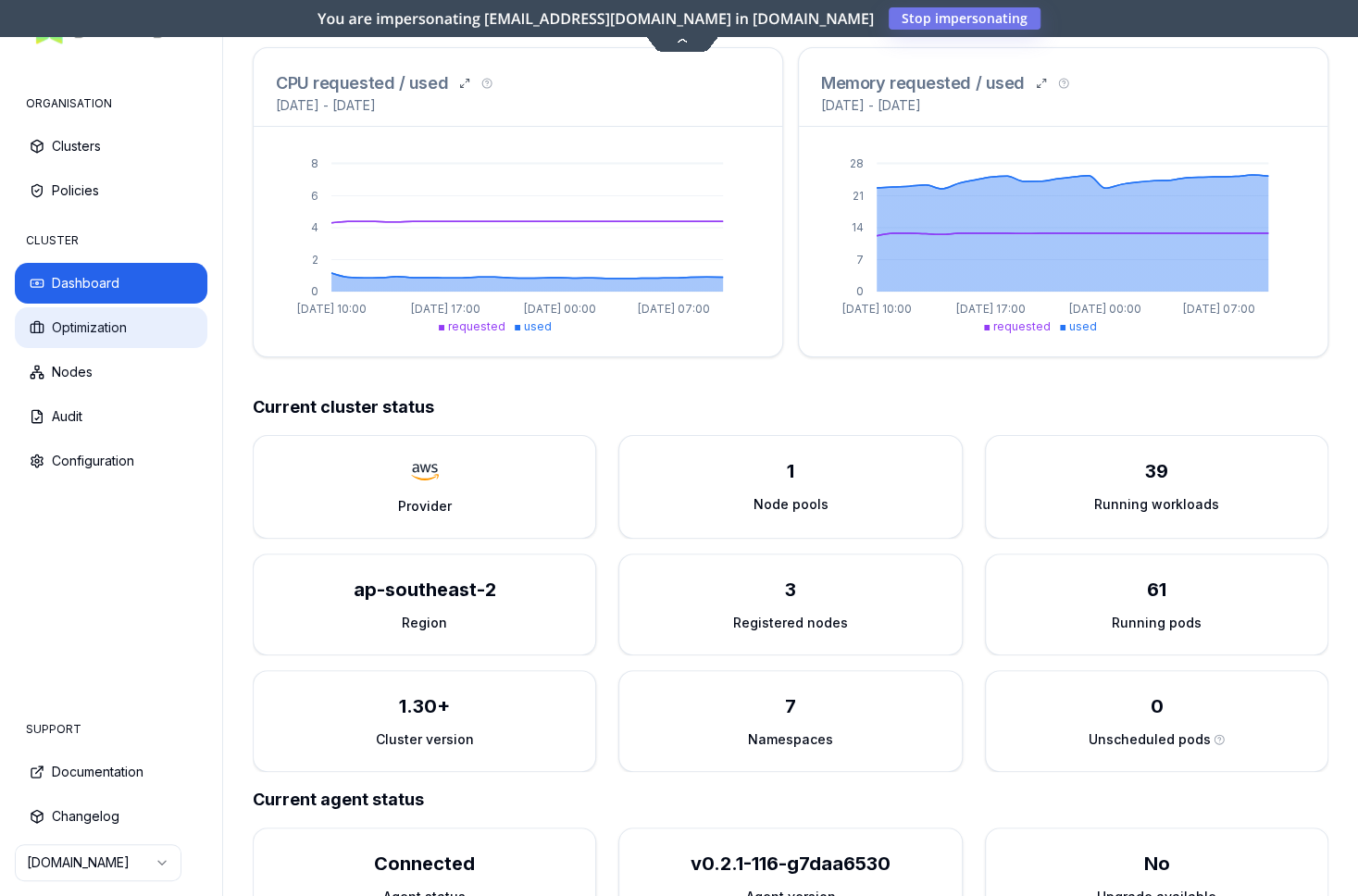 click on "Optimization" at bounding box center [111, 328] 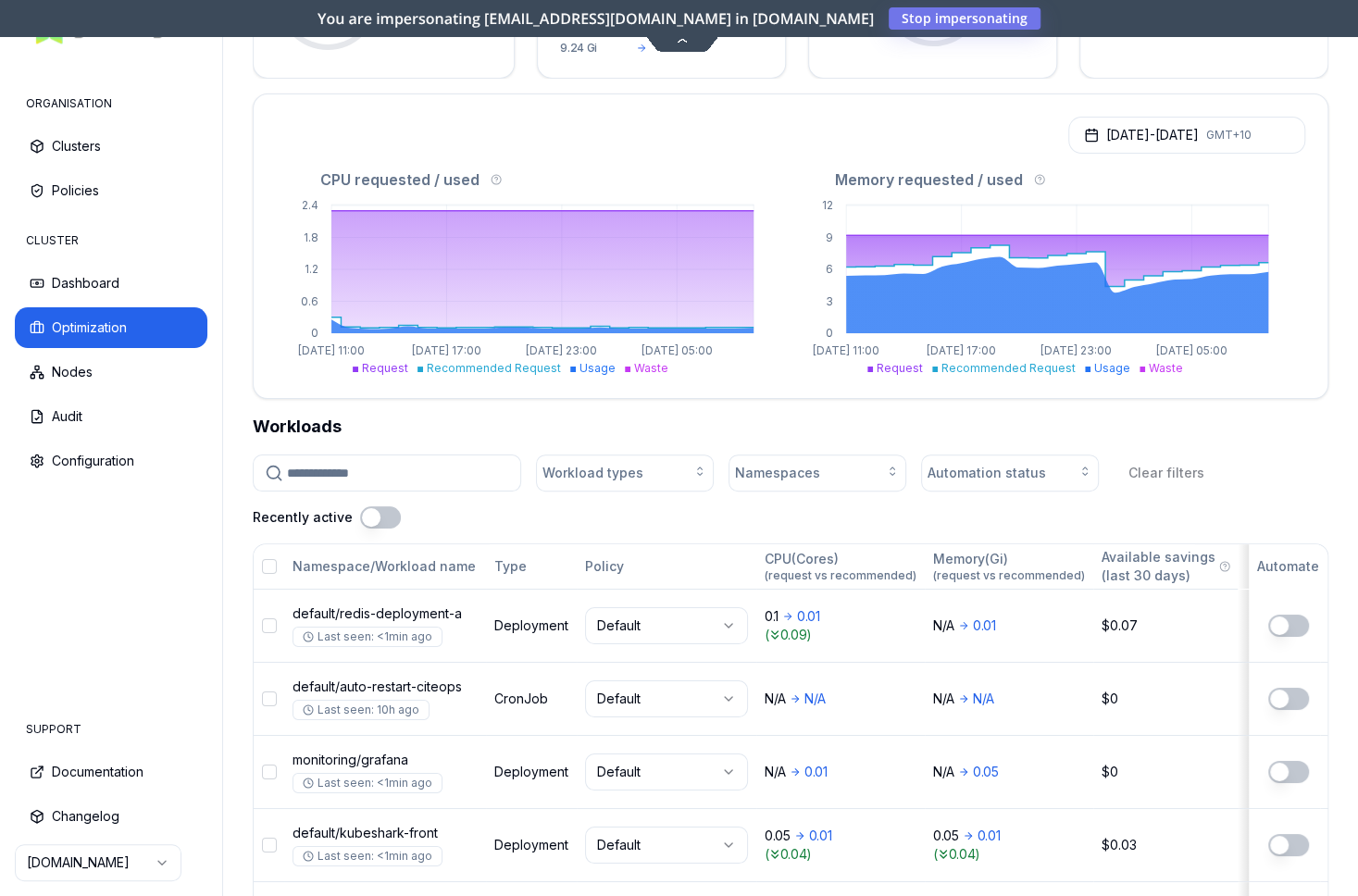 scroll, scrollTop: 0, scrollLeft: 0, axis: both 